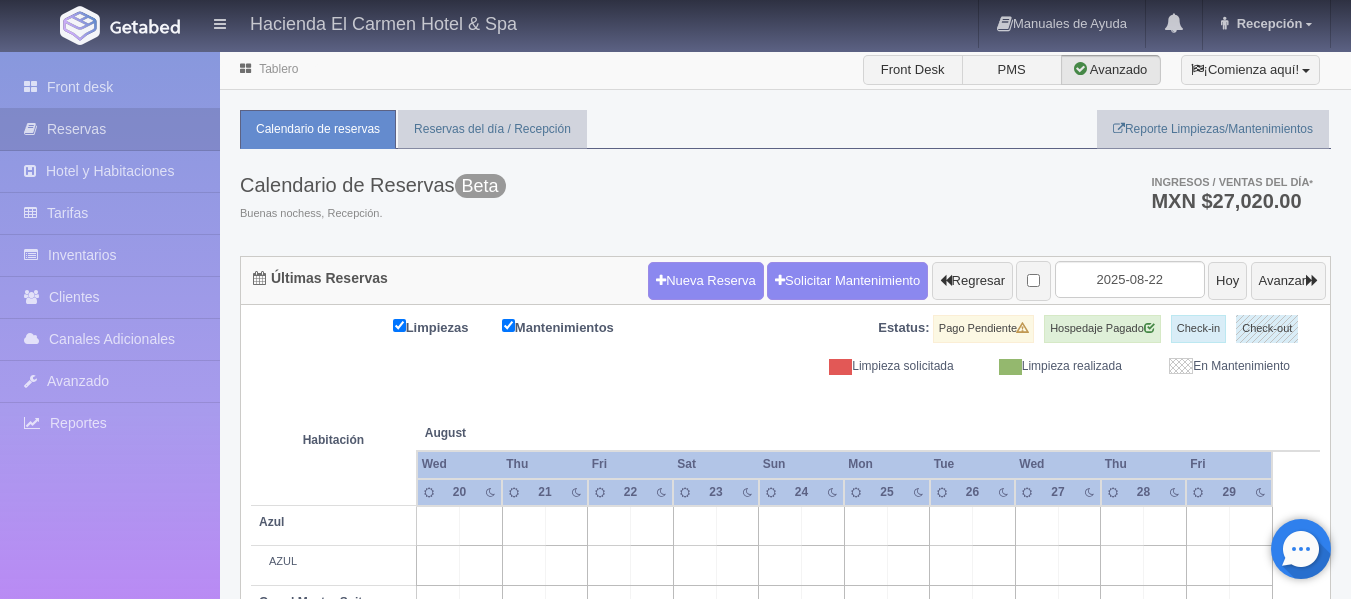 scroll, scrollTop: 0, scrollLeft: 0, axis: both 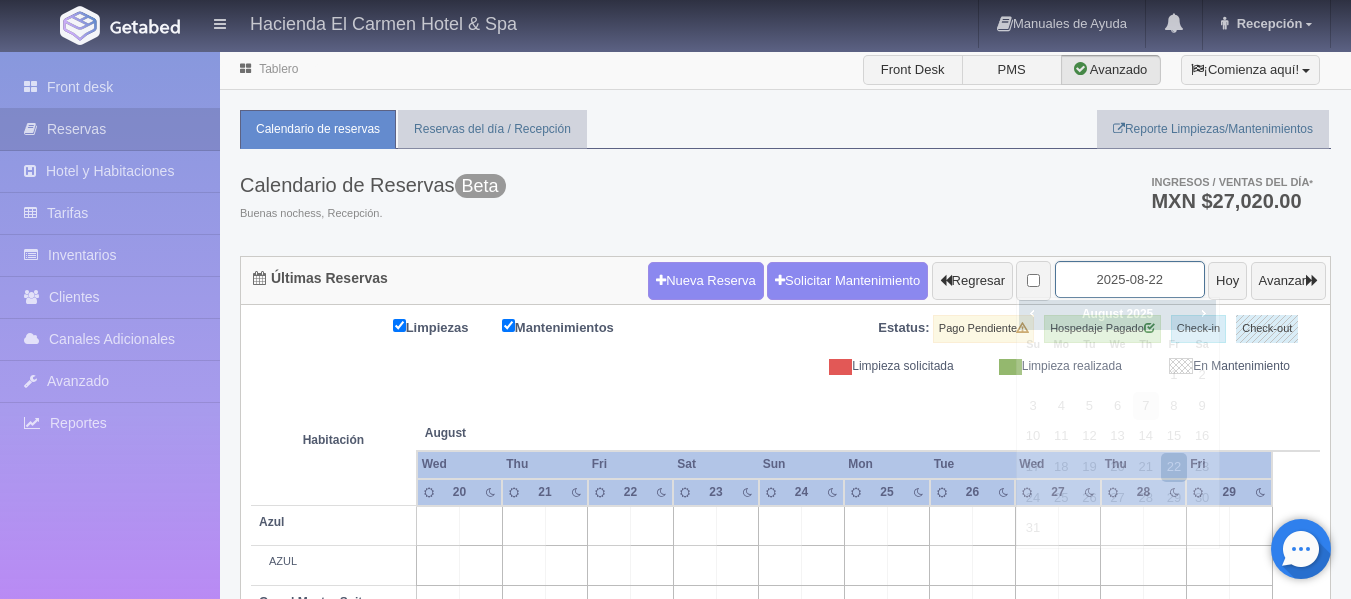click on "2025-08-22" at bounding box center [1130, 279] 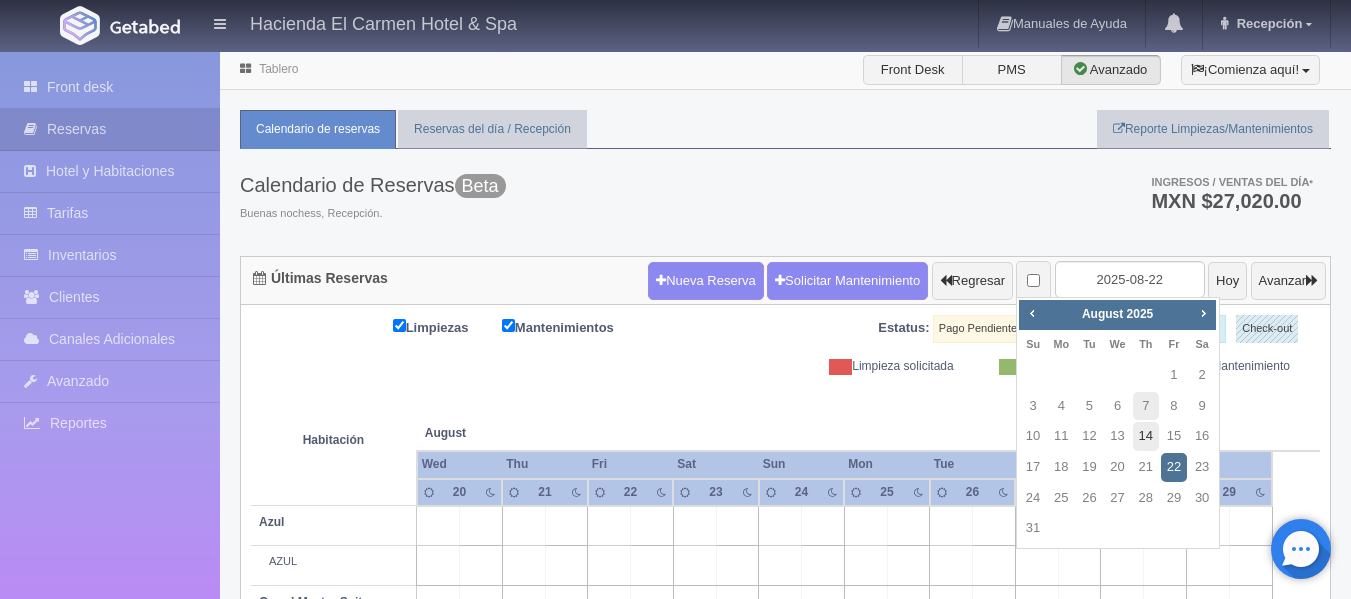 click on "14" at bounding box center (1146, 436) 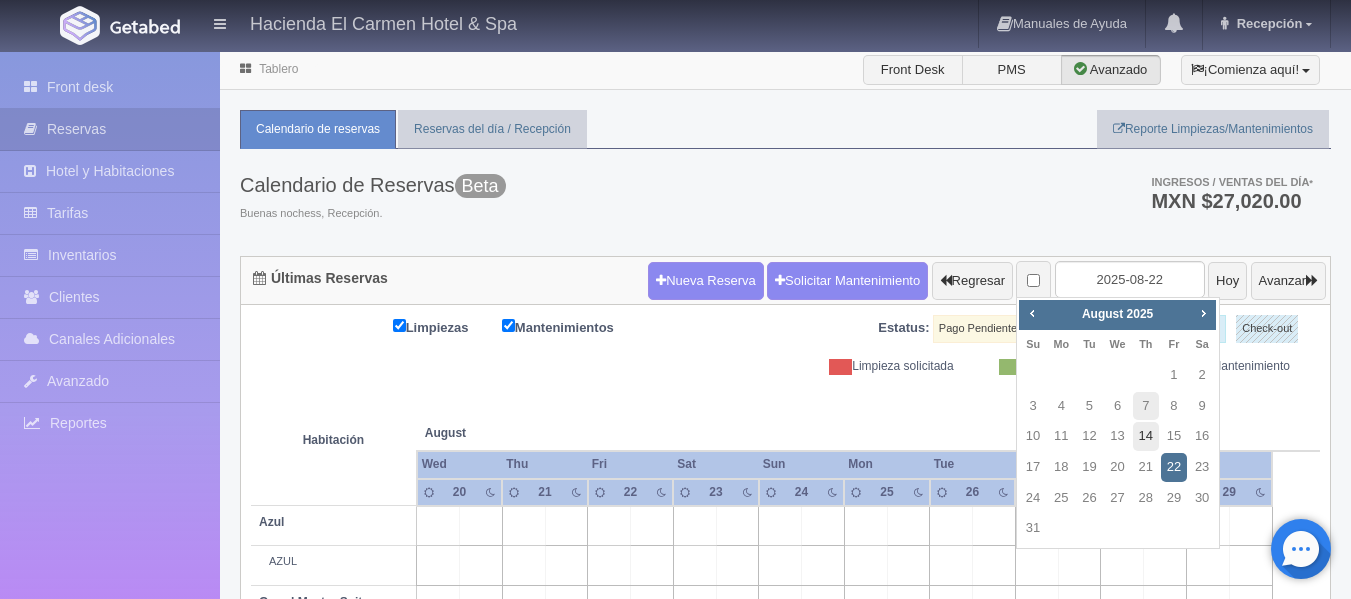 type on "2025-08-14" 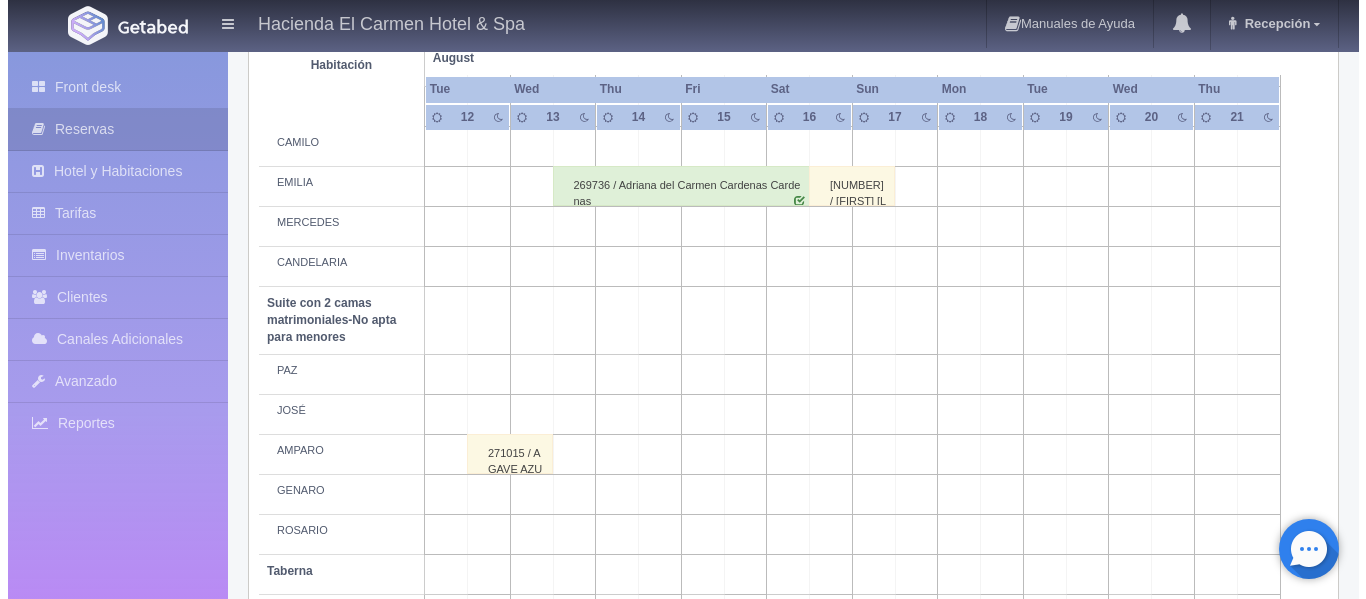 scroll, scrollTop: 1497, scrollLeft: 0, axis: vertical 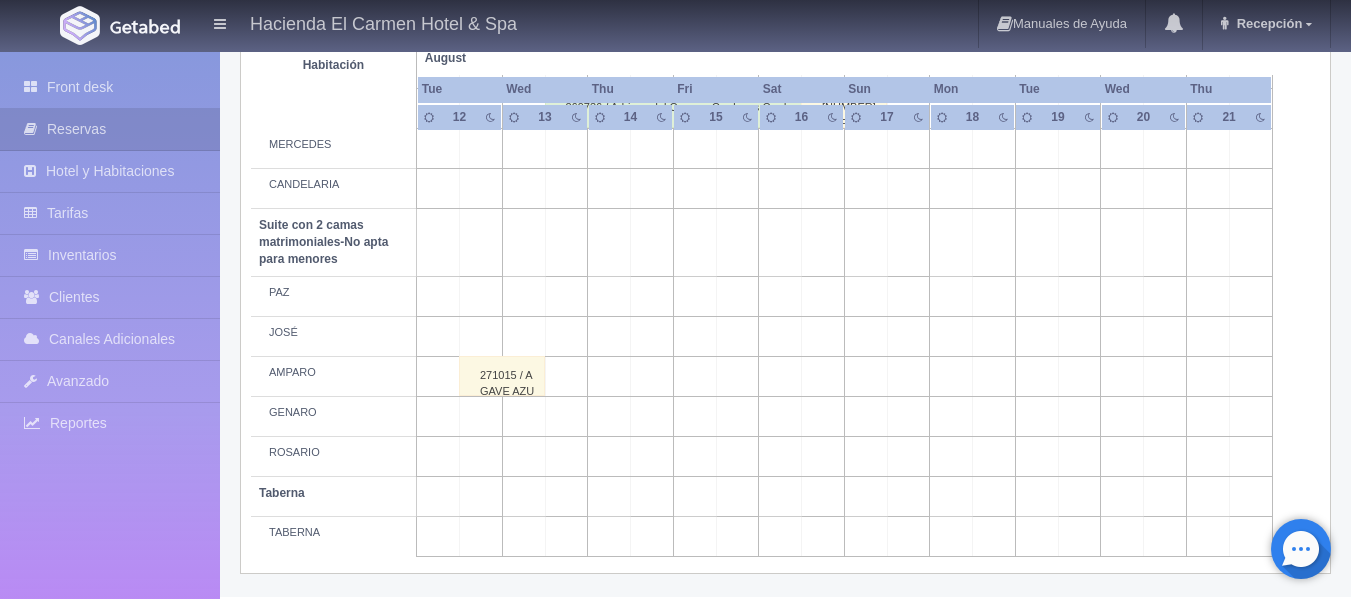 click at bounding box center (652, 377) 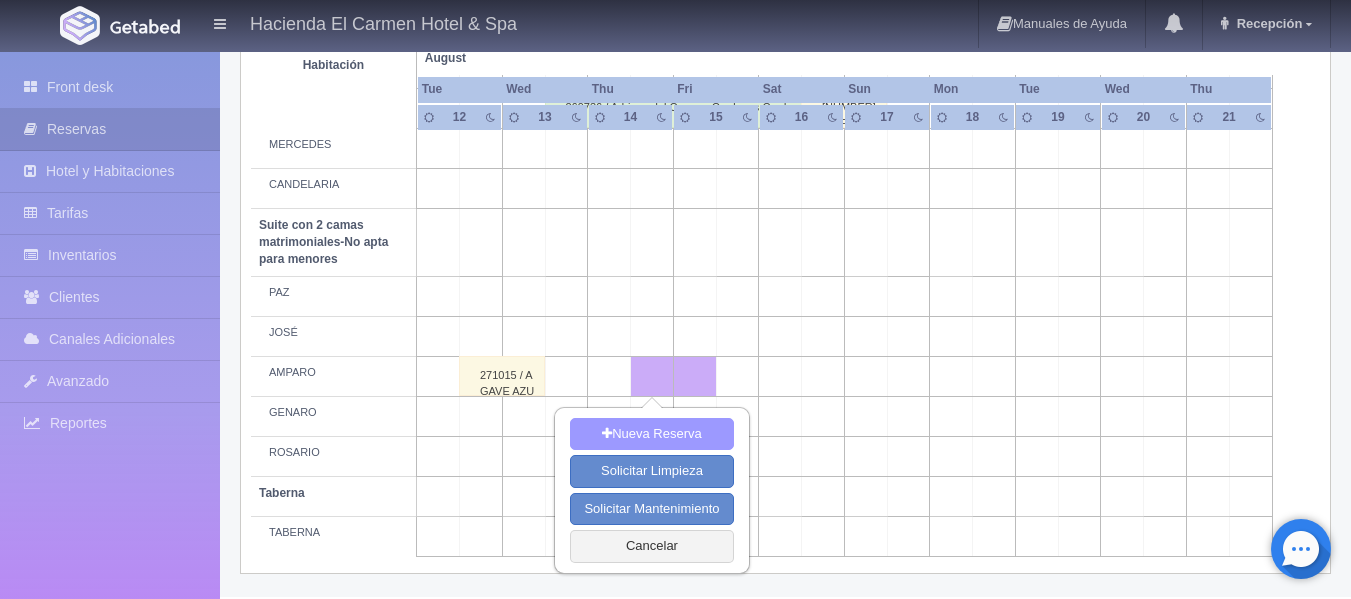 click on "Nueva Reserva" at bounding box center [651, 434] 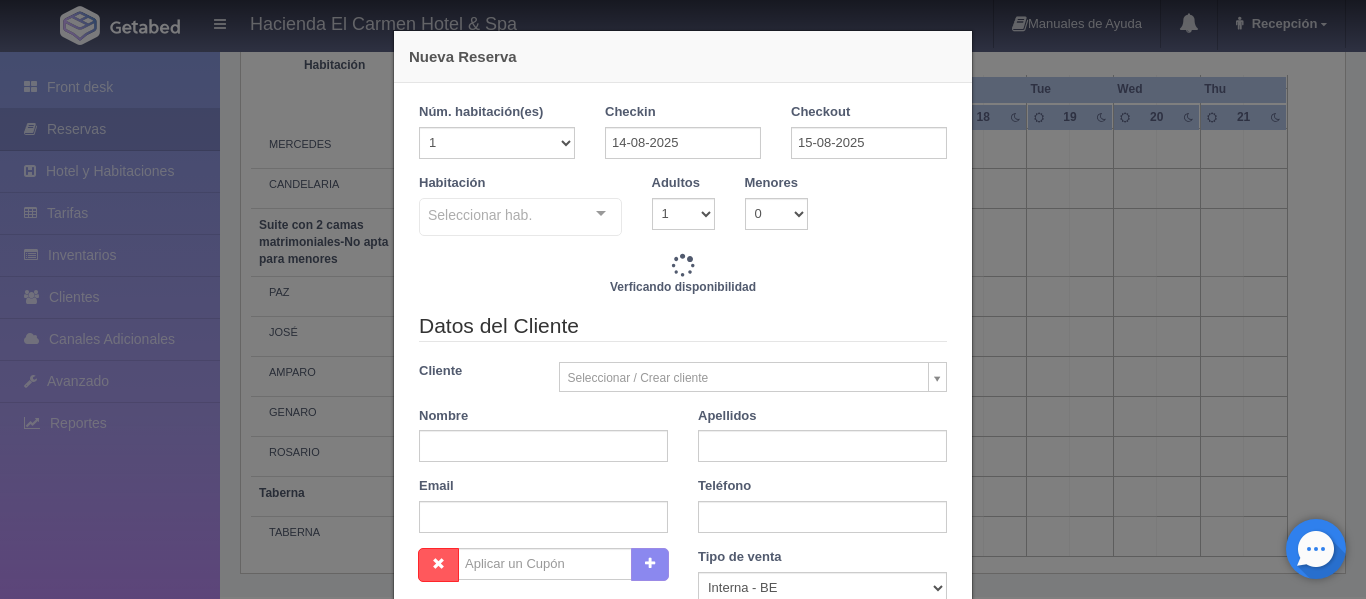 checkbox on "false" 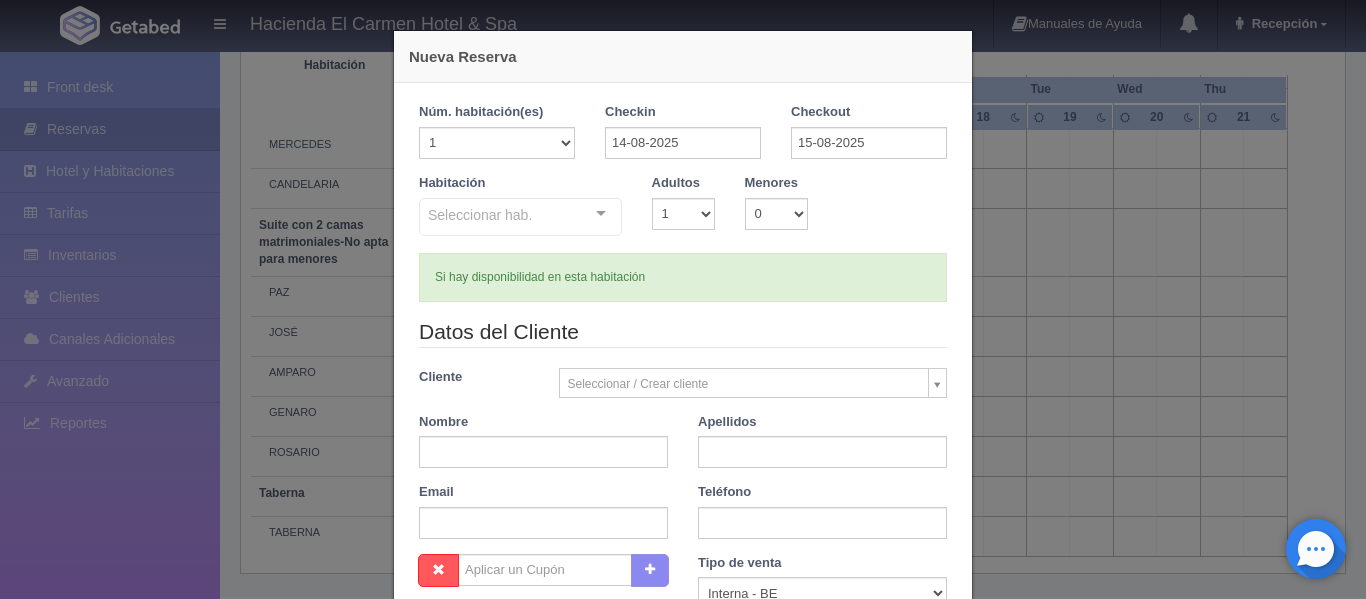 type on "3860.00" 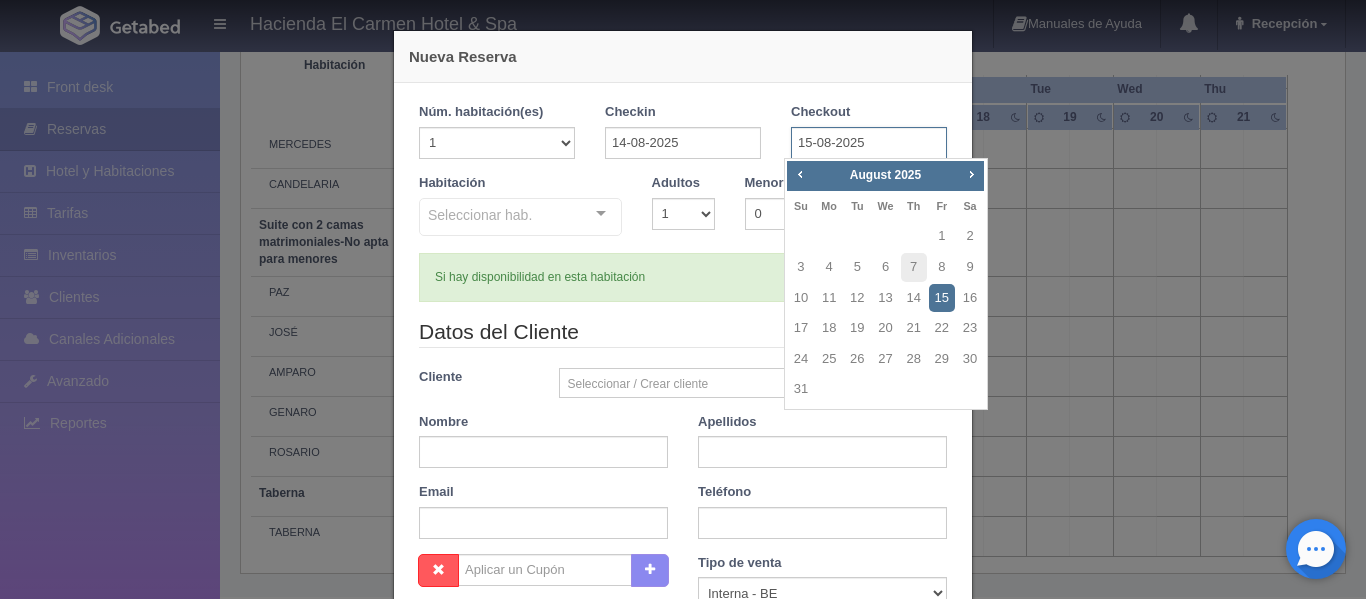 click on "15-08-2025" at bounding box center [869, 143] 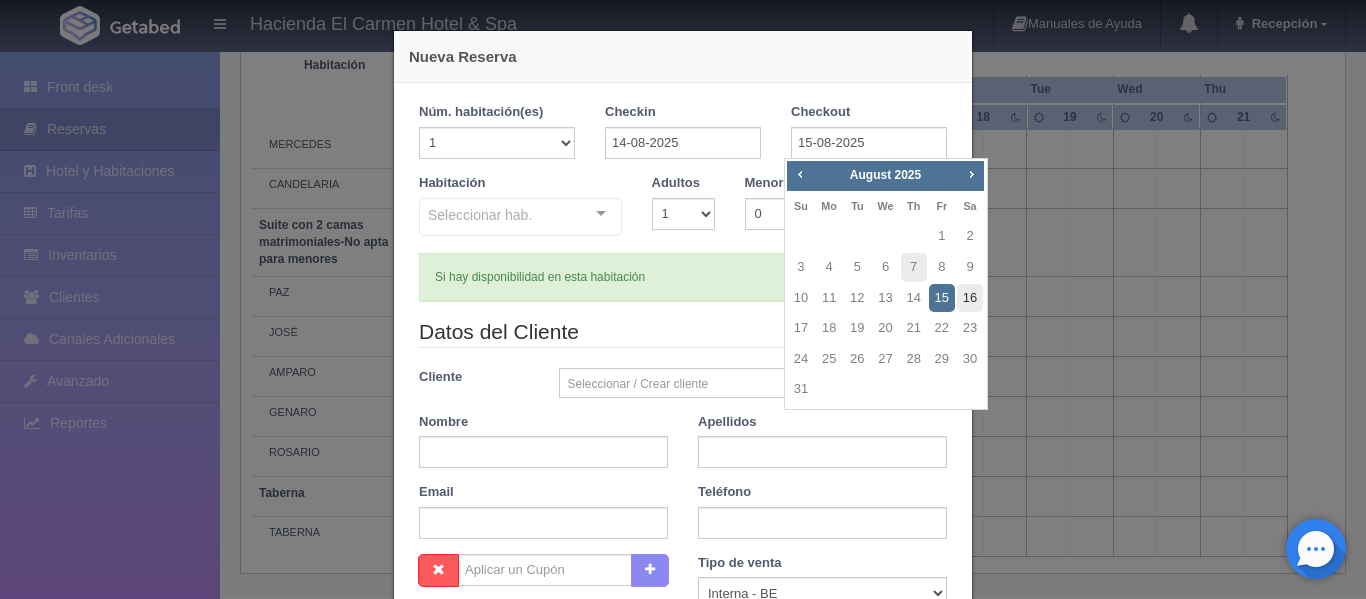 click on "16" at bounding box center (970, 298) 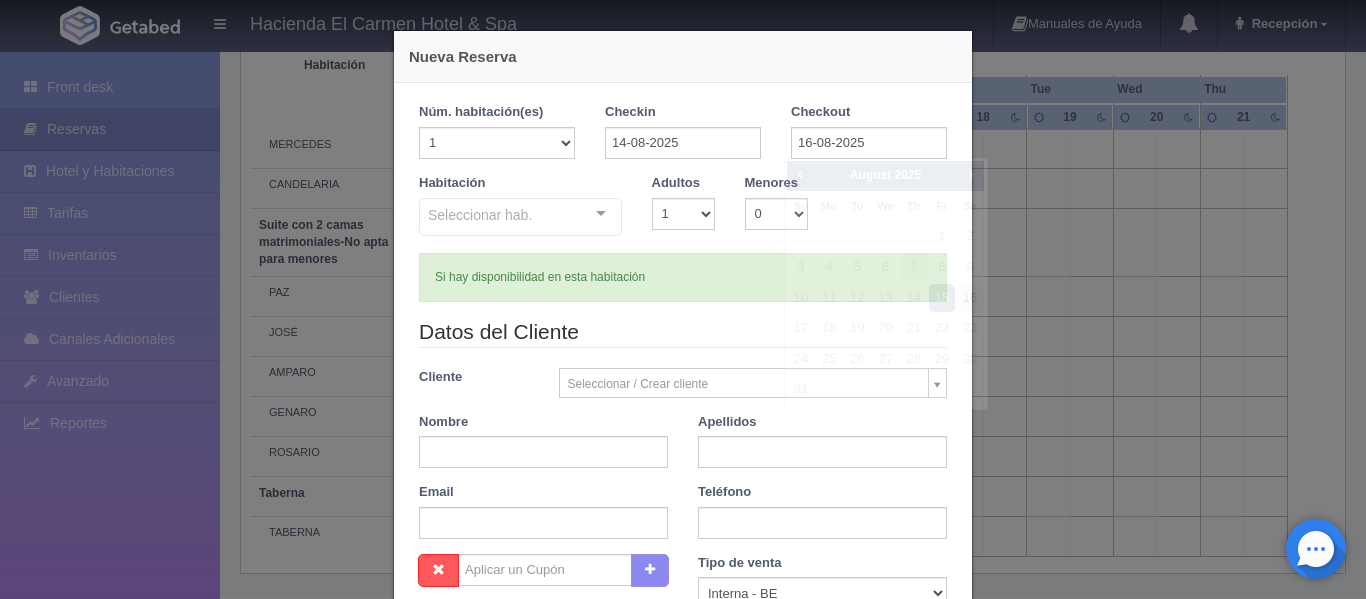 type 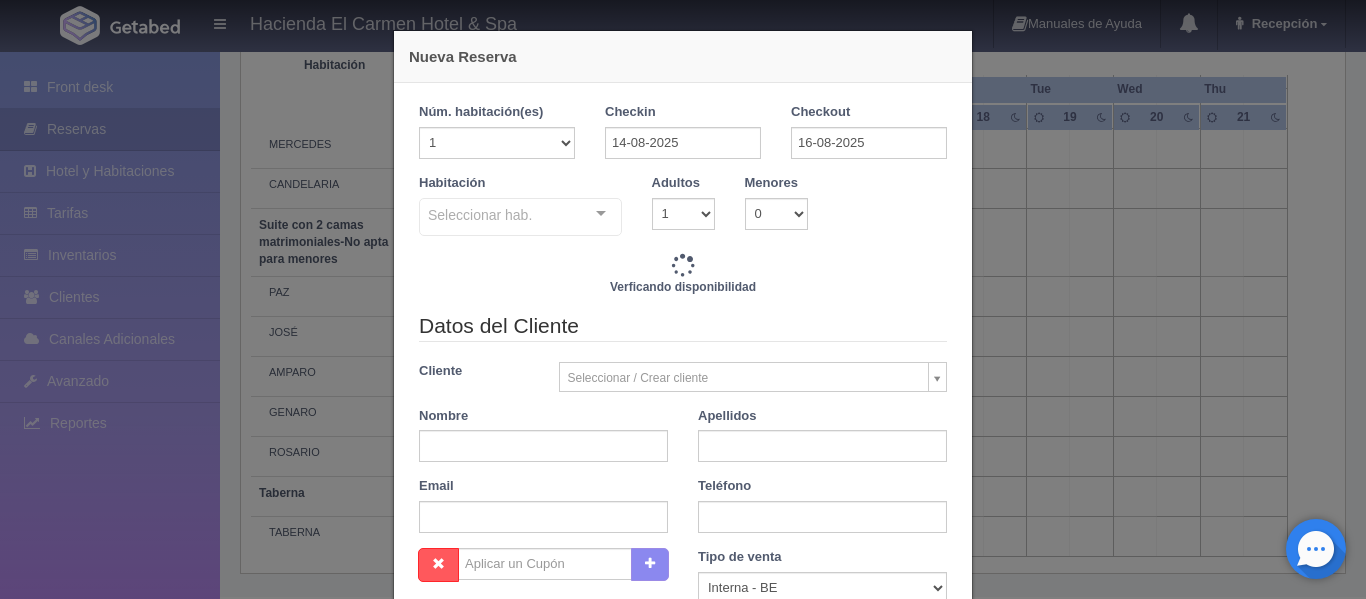 checkbox on "false" 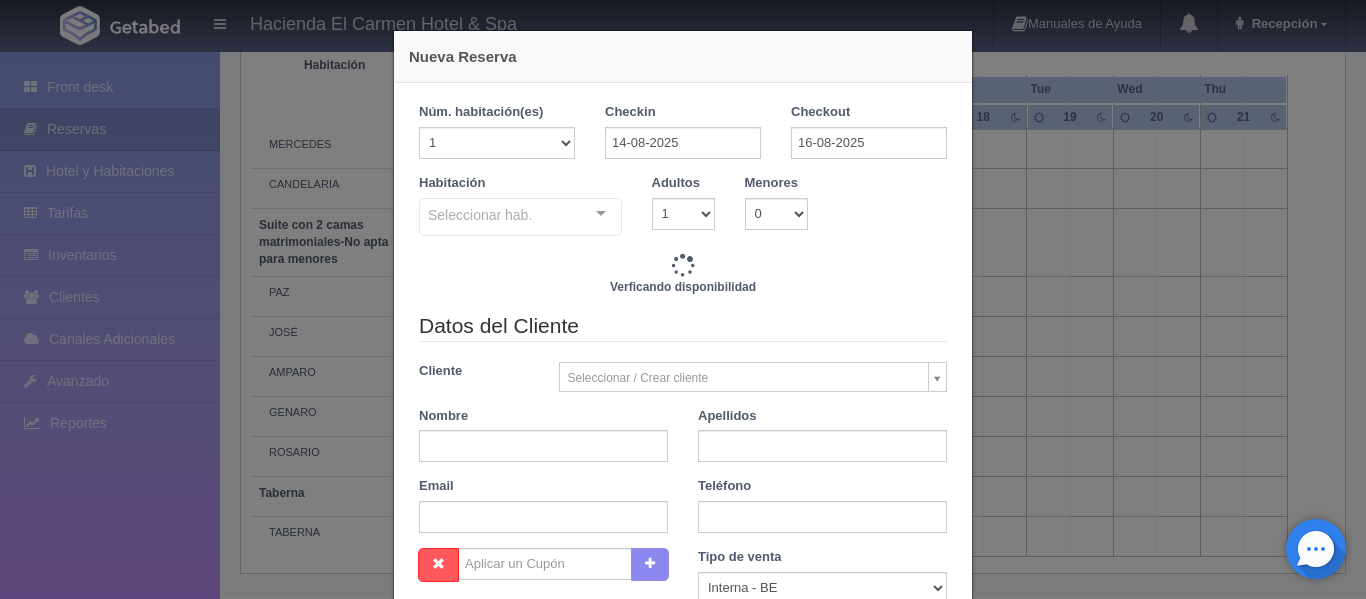 type on "8620.00" 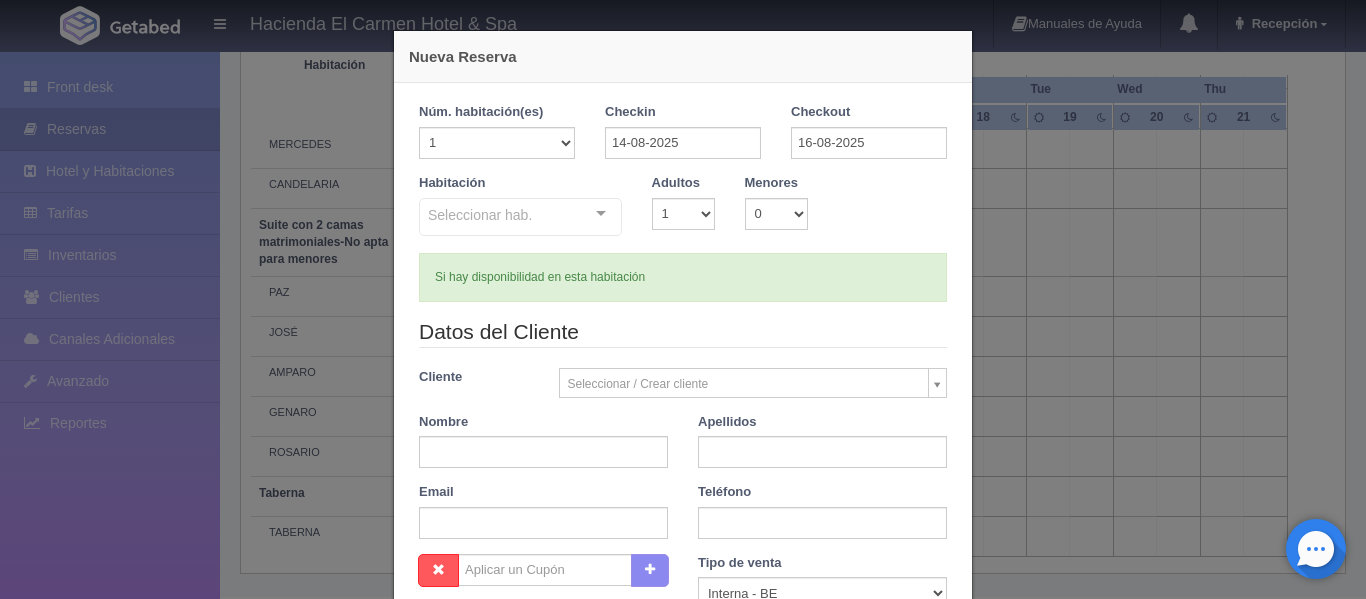 checkbox on "false" 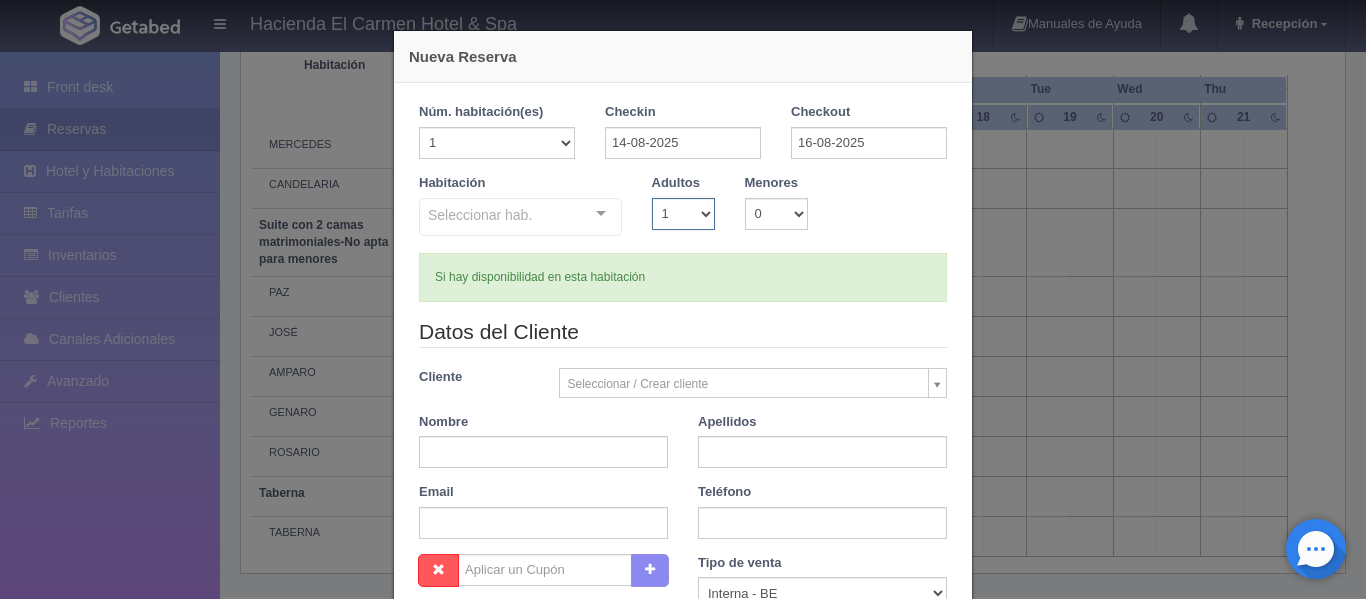 click on "1   2   3   4   5   6   7   8   9   10" at bounding box center (683, 214) 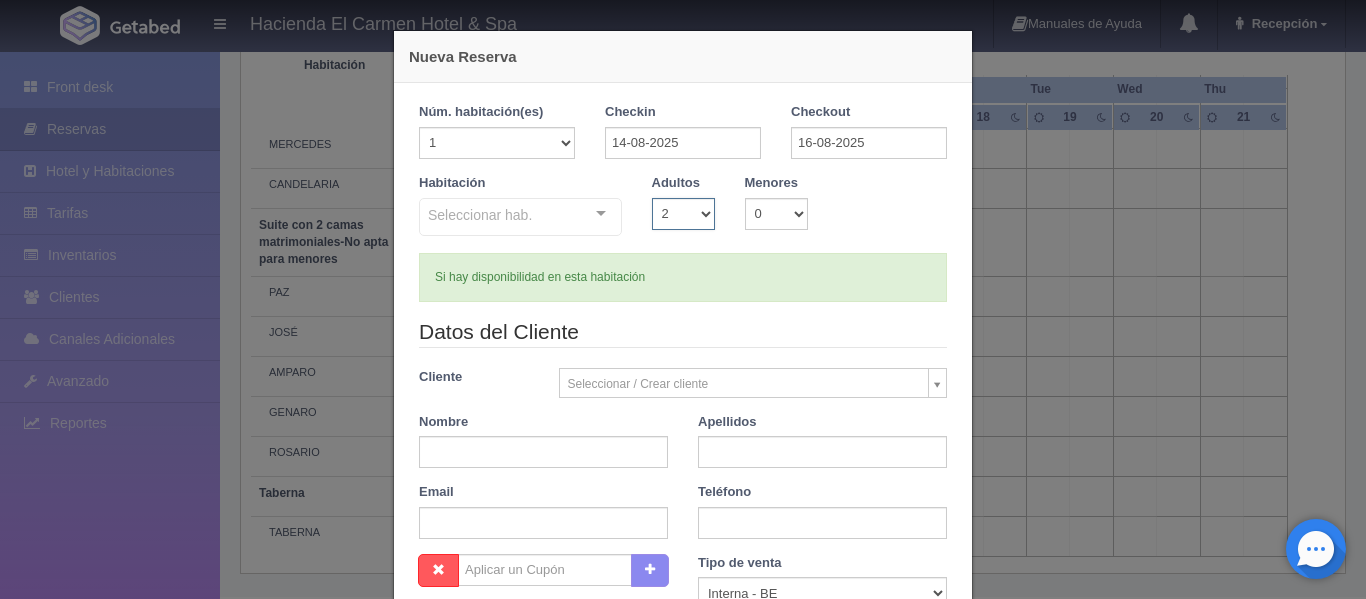 click on "1   2   3   4   5   6   7   8   9   10" at bounding box center (683, 214) 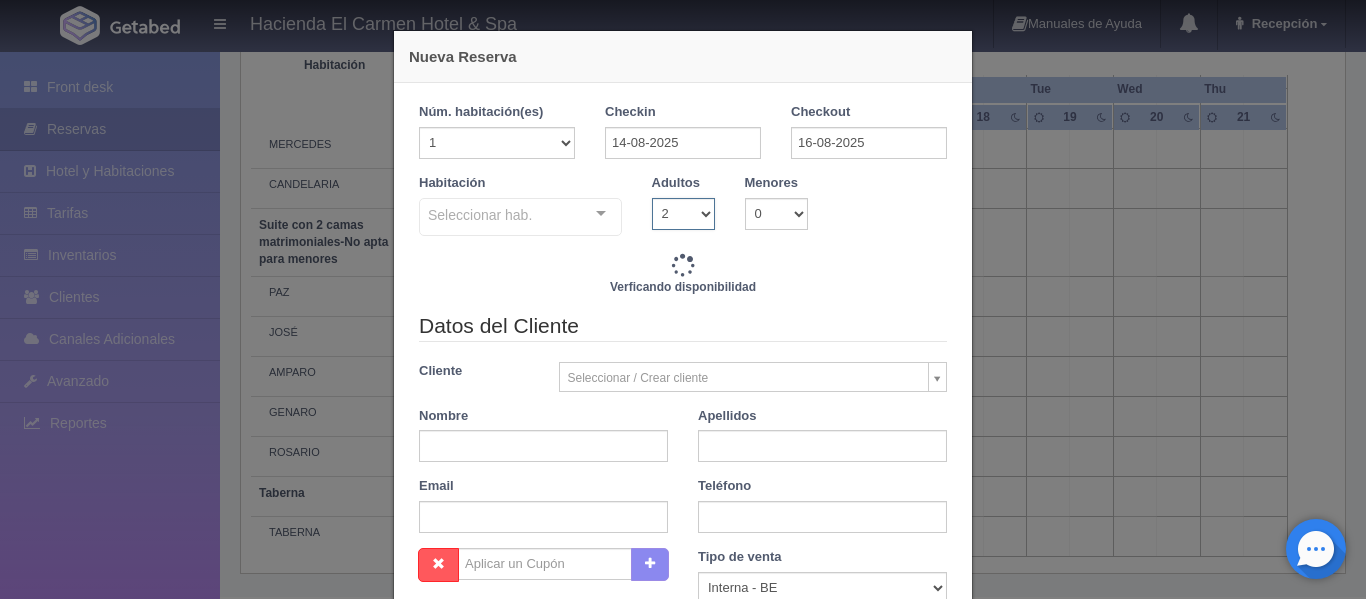 type on "8620.00" 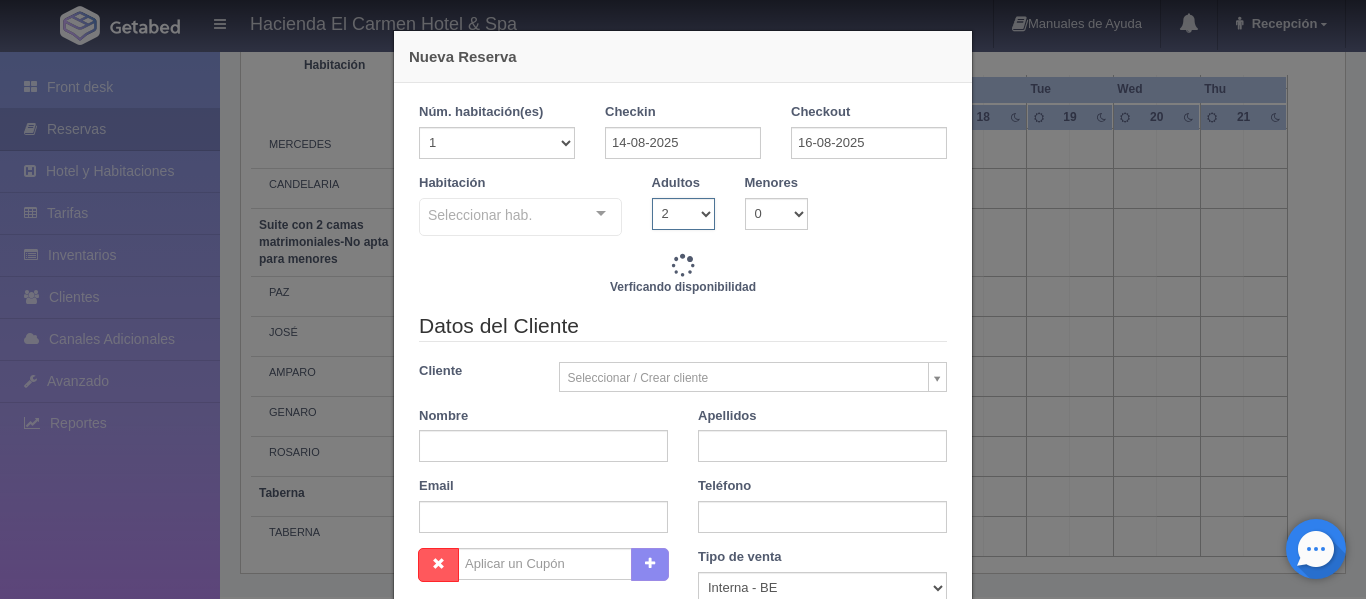 checkbox on "false" 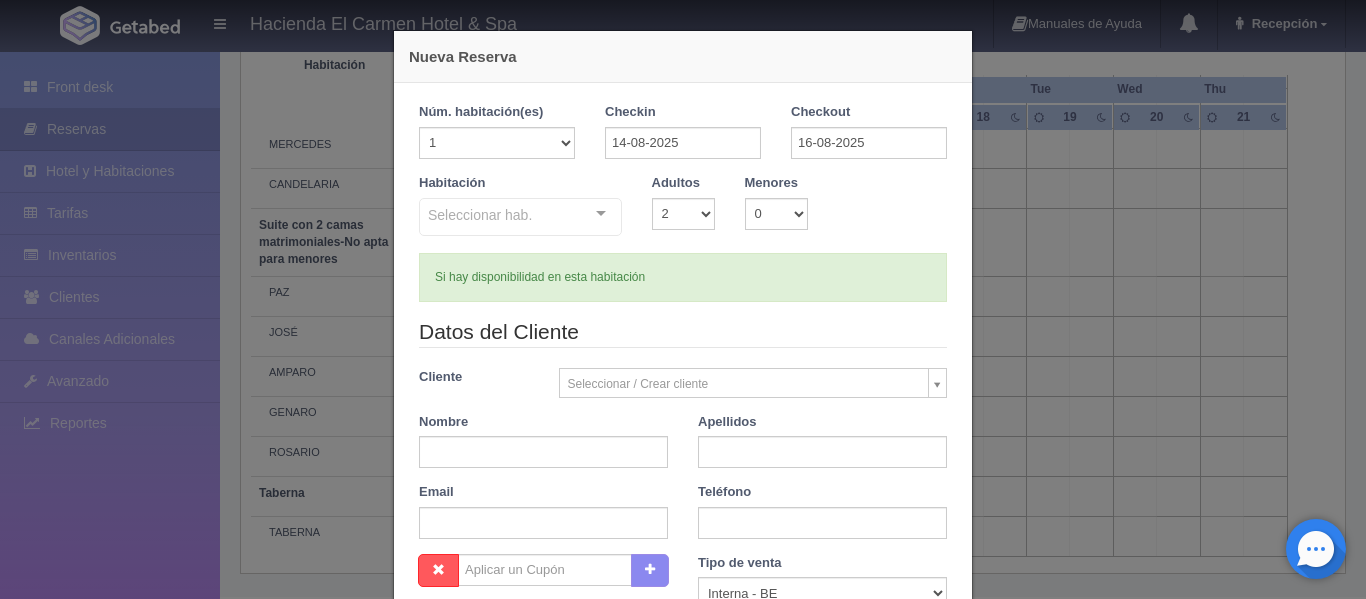 click on "Seleccionar hab.
Suite con 2 camas matrimoniales-No apta para menores Suite con 2 camas matrimoniales-No apta para menores - Sin asignar   [LAST]   [LAST]   [LAST]   [LAST]     Master Suite Master Suite - Sin asignar   [FIRST]   [FIRST]   [LAST]   [FIRST]   [FIRST]     Grand Master Suite Grand Master Suite - Sin asignar   [FIRST]   [FIRST]   [LAST]     Azul Azul - Sin asignar   [FIRST]     Taberna Taberna - Sin asignar   [FIRST]     Suite con 1 cama King Size Suite con 1 cama King Size - Sin asignar   [FIRST]   [FIRST]   [FIRST]   [LAST]   [LAST]   [FIRST]   [FIRST]   [FIRST]   [FIRST]     Suite con 2 Camas matrimoniales, apta para menores Suite con 2 Camas matrimoniales, apta para menores - Sin asignar   [FIRST]   [FIRST]   [LAST]   [LAST]     No elements found. Consider changing the search query.   List is empty." at bounding box center (520, 218) 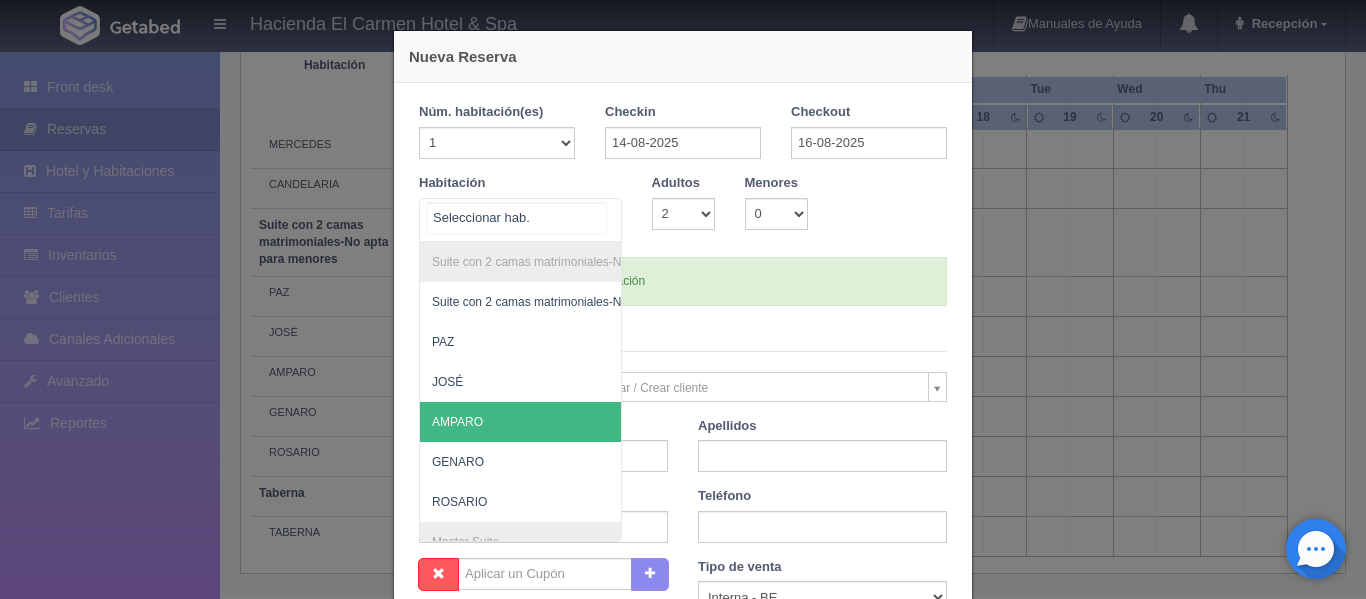 click on "AMPARO" at bounding box center (617, 422) 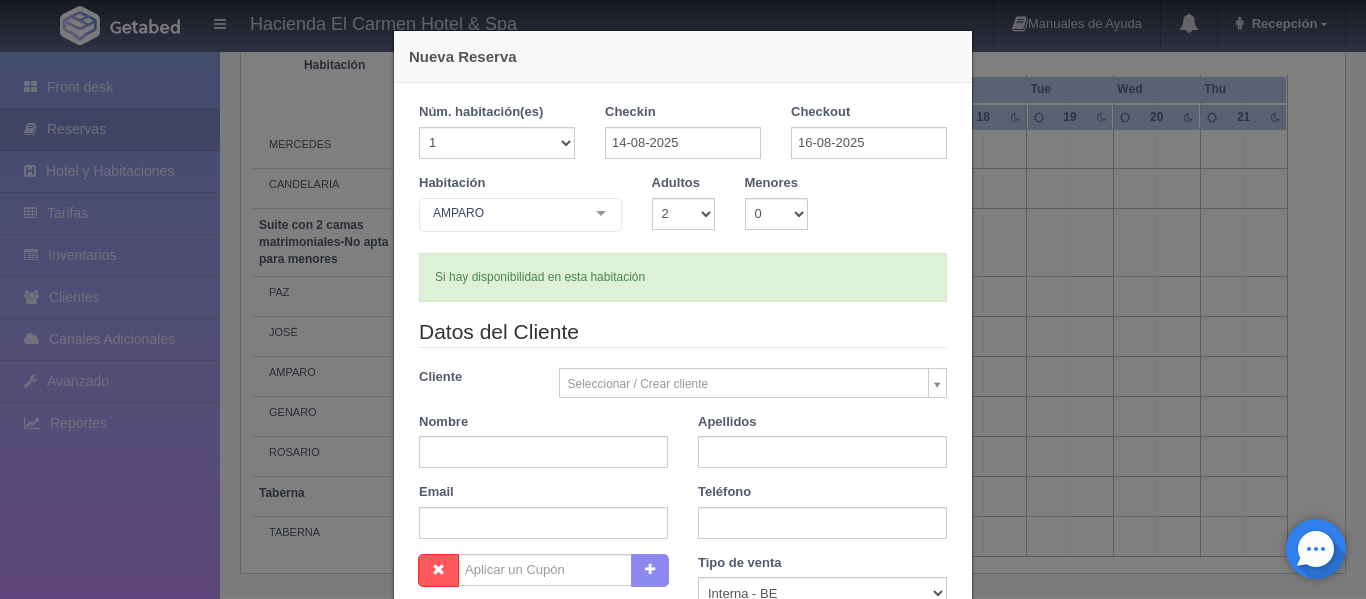 type 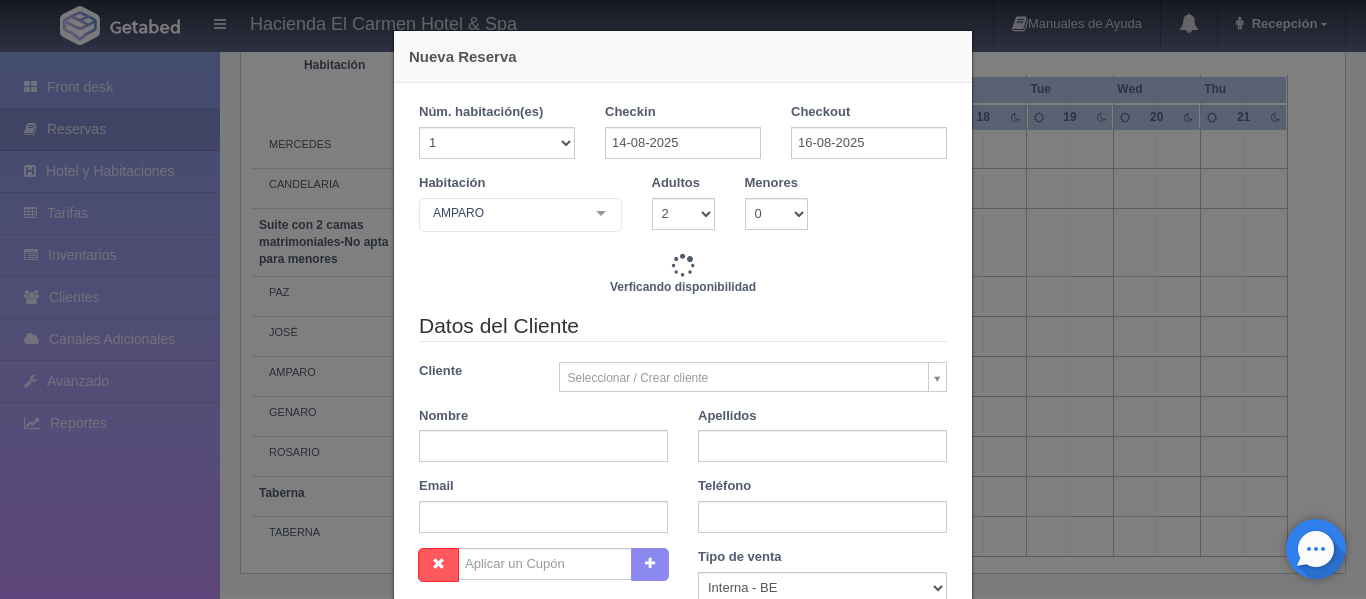 type on "8620.00" 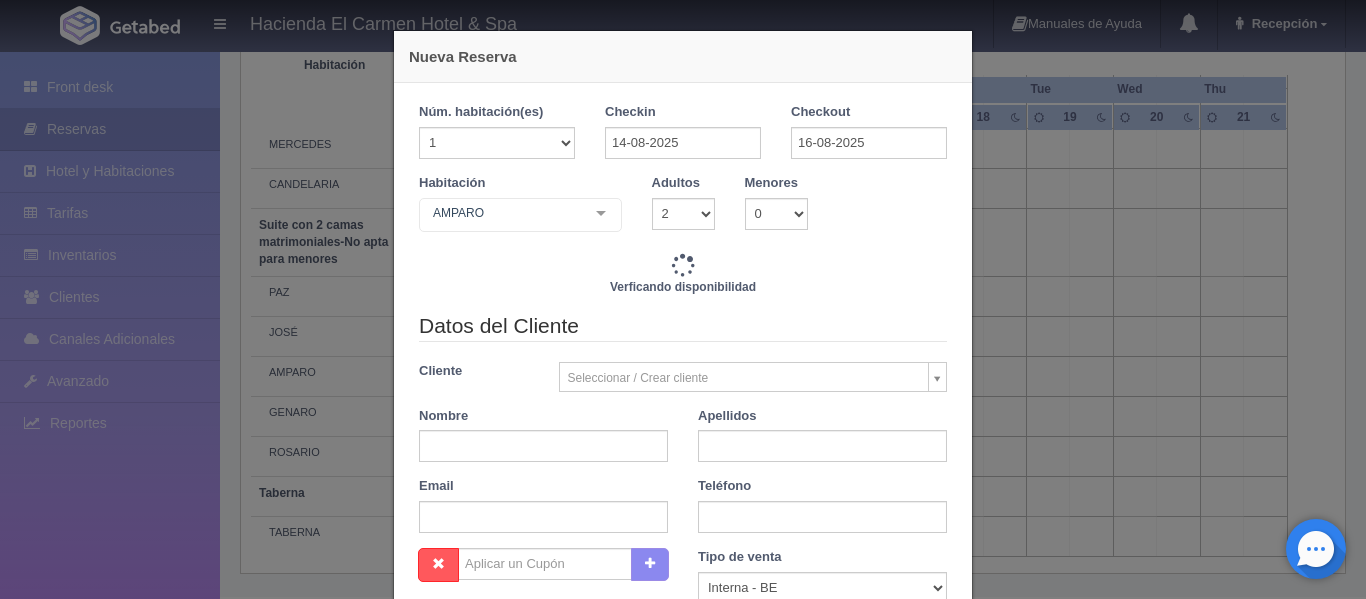 checkbox on "false" 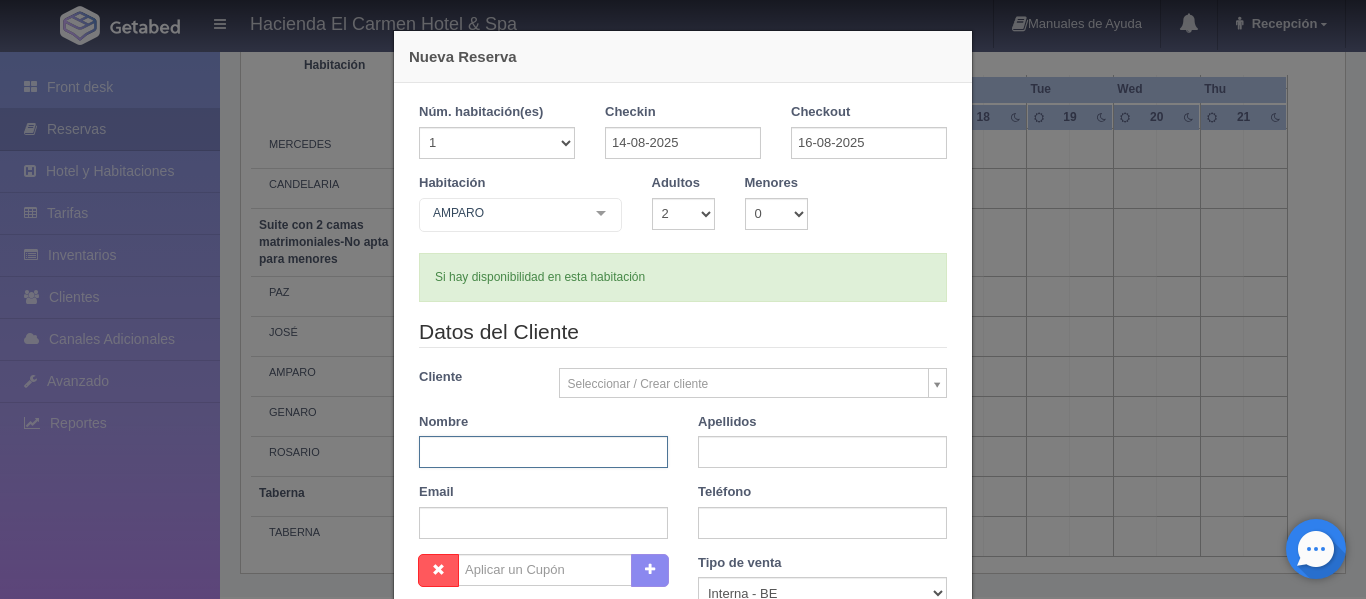click at bounding box center [543, 452] 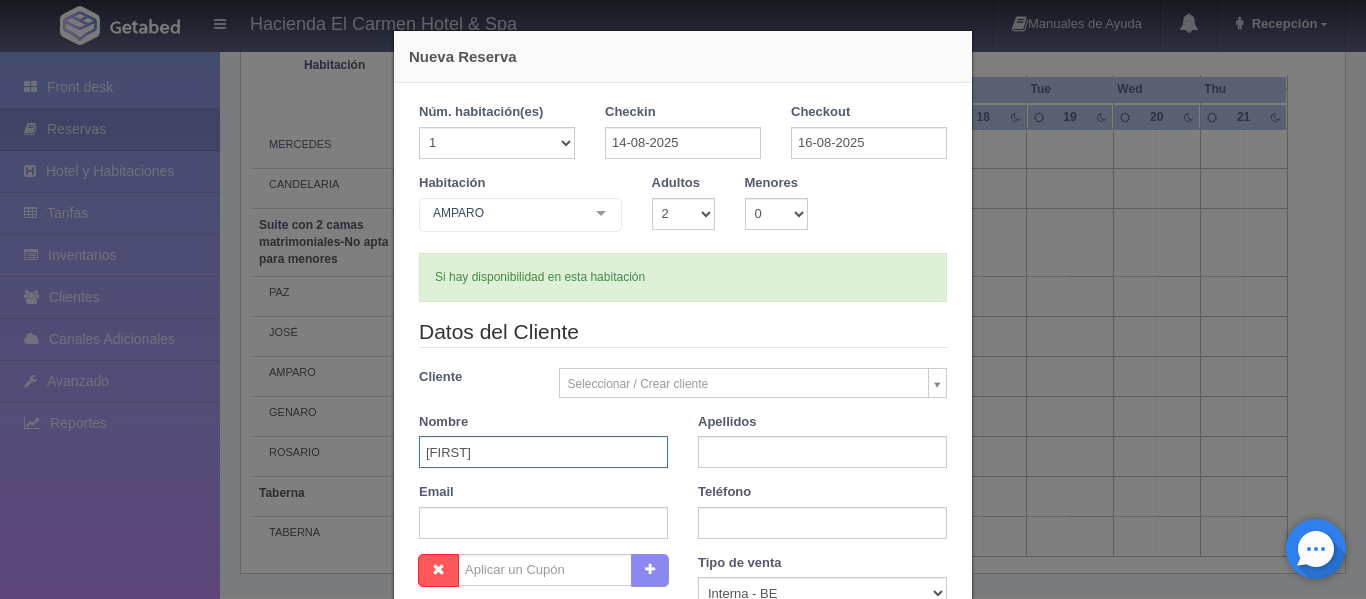 type on "[FIRST]" 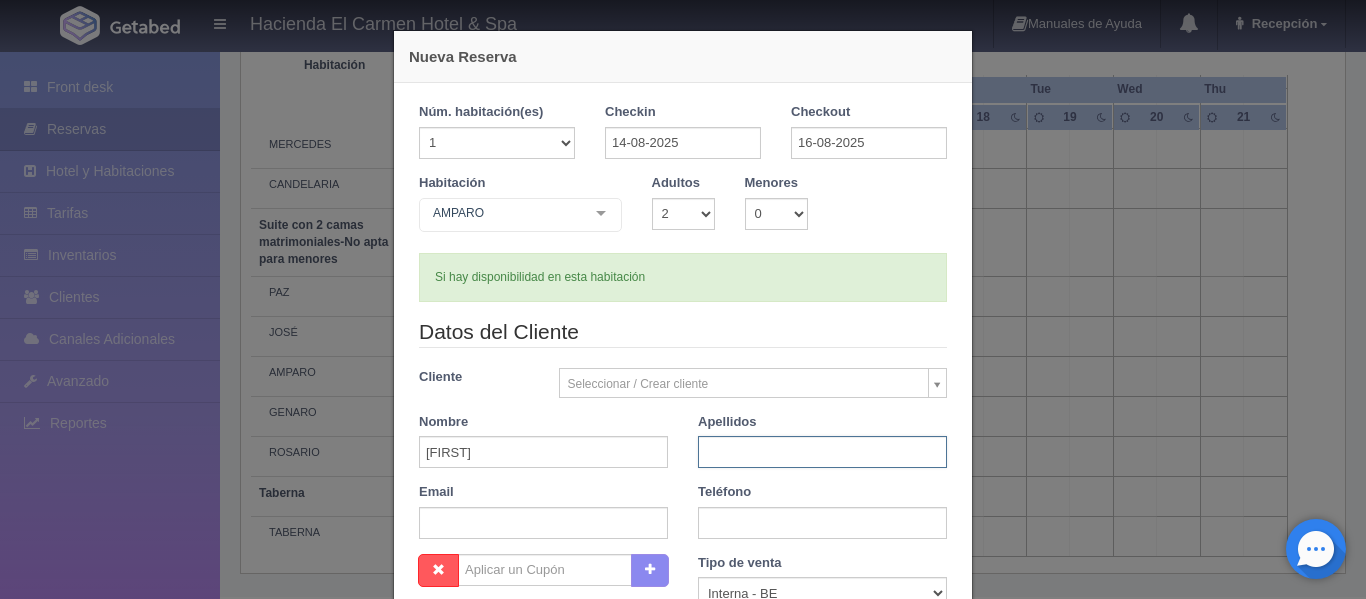 click at bounding box center [822, 452] 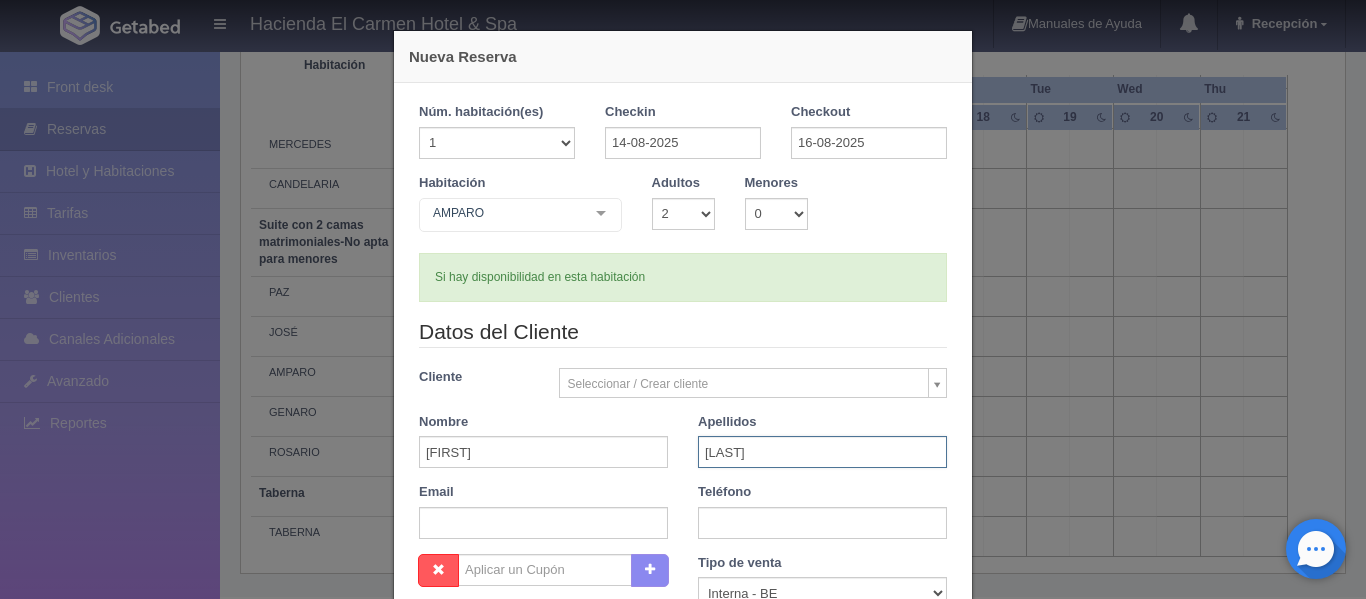 type on "[LAST]" 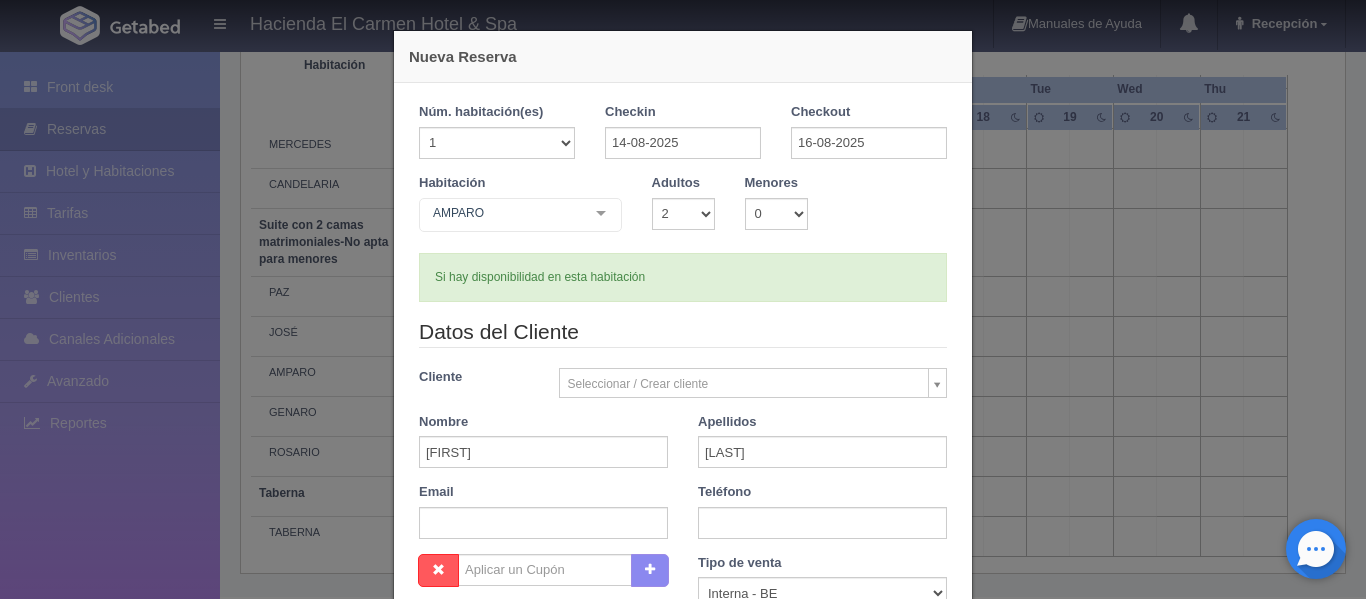 click on "Datos del Cliente   Cliente       Seleccionar / Crear cliente                                Nuevo Cliente   	SRTA. [LAST]   . .   [FIRST] [LAST] ([EMAIL])   [FIRST] [LAST] [LAST]   [FIRST] [LAST] [LAST]   [FIRST] [LAST]   [FIRST] [LAST] ([EMAIL])   [FIRST] [LAST]   [FIRST] [LAST] [LAST]   [FIRST] [LAST]   [FIRST] [LAST] ([EMAIL])   [FIRST] [LAST] [LAST]   [FIRST] [LAST]   [FIRST] [LAST]   [FIRST] [LAST]   [FIRST] [LAST]   [FIRST] [LAST]   [FIRST] [LAST] [LAST]   [FIRST] [LAST]   [FIRST] [LAST] [LAST]   [FIRST] [LAST] [LAST]   [FIRST] [LAST] [LAST]   [FIRST] [LAST]   [FIRST] [LAST] ([EMAIL])   [FIRST] [LAST] [LAST] ([EMAIL])   [FIRST] [LAST] [LAST]" at bounding box center (683, 435) 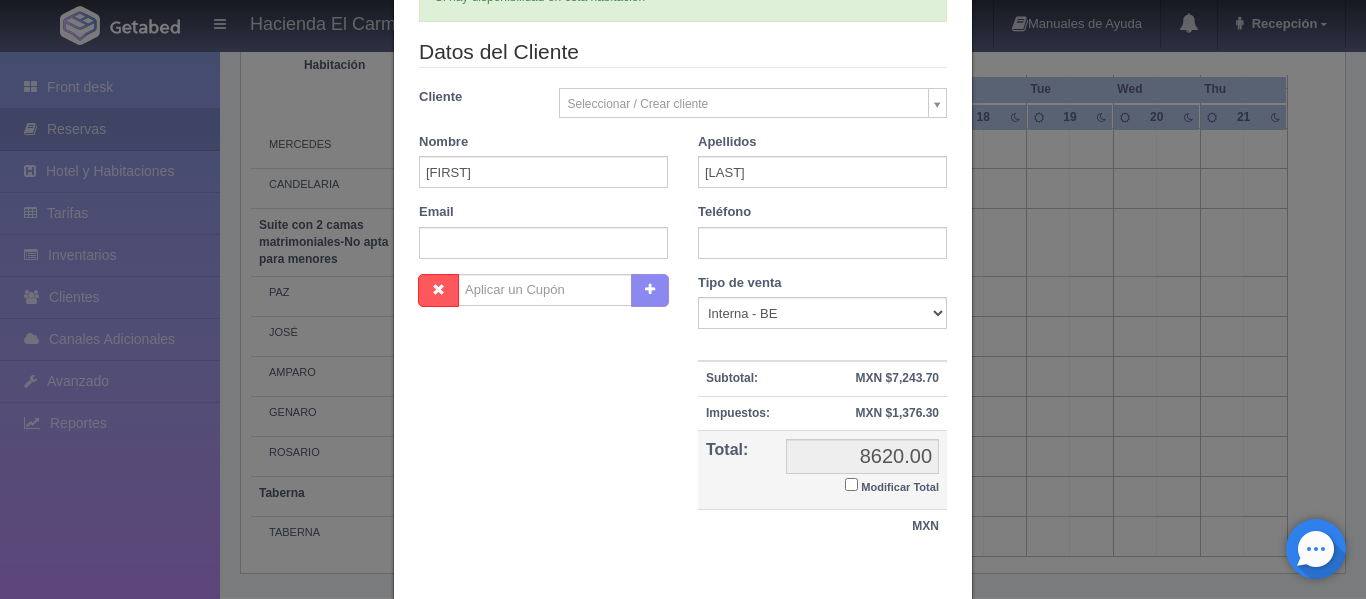scroll, scrollTop: 384, scrollLeft: 0, axis: vertical 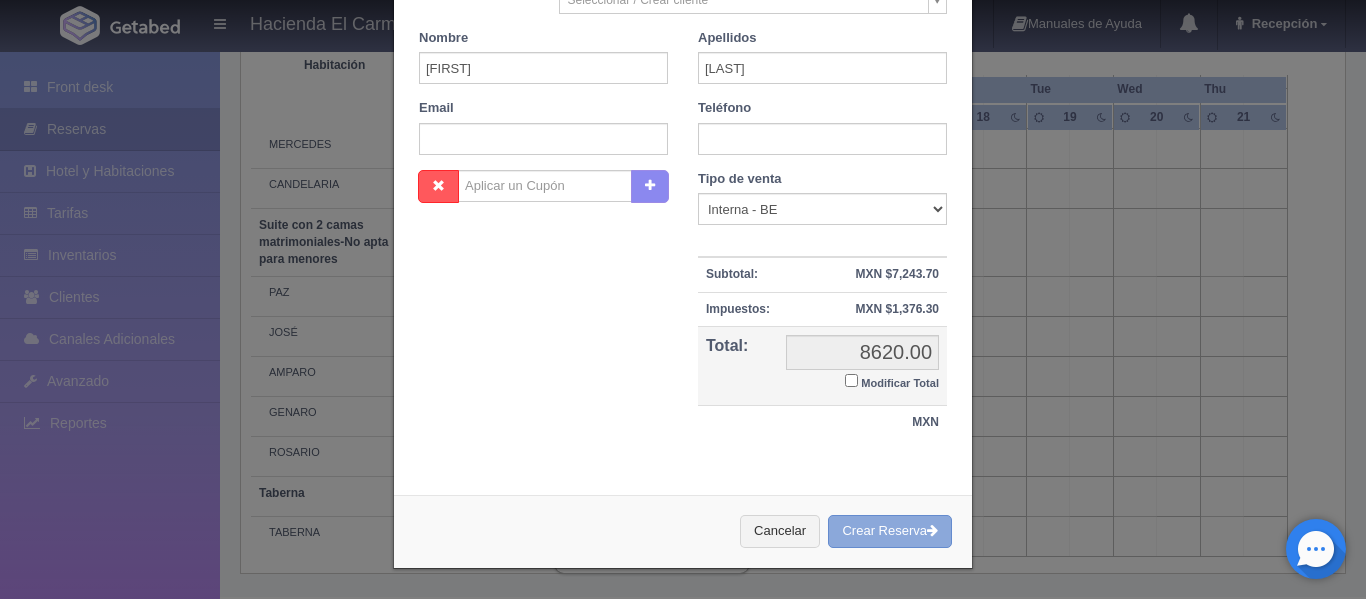 click on "Crear Reserva" at bounding box center (890, 531) 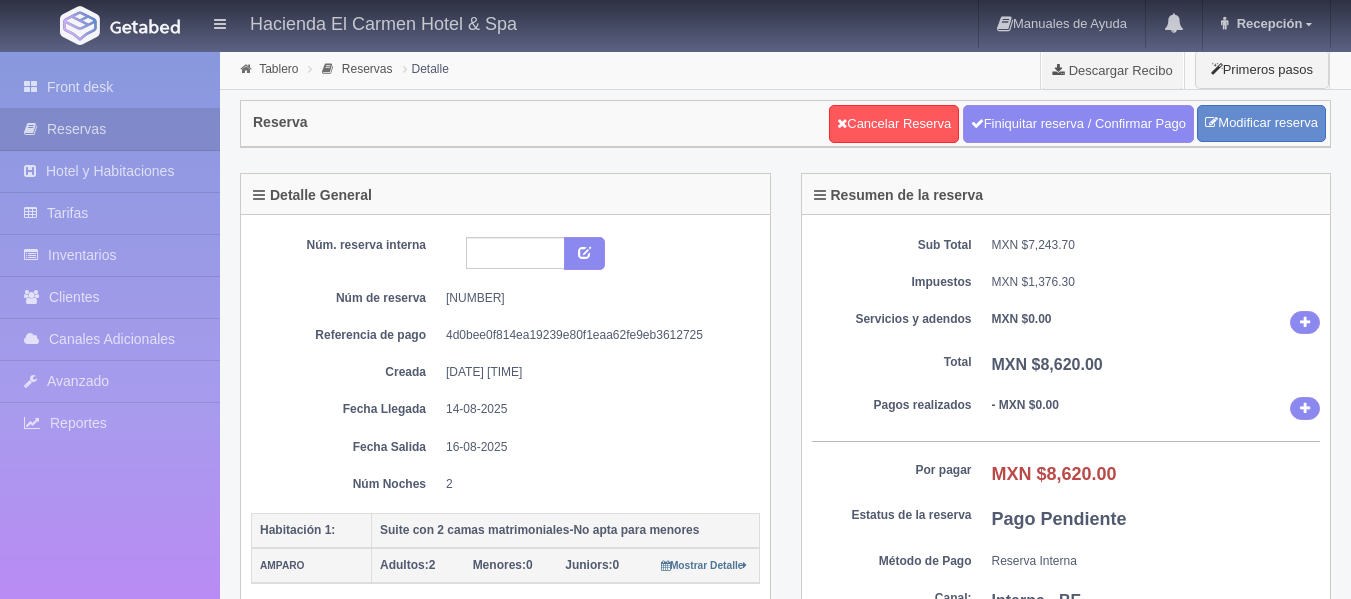 scroll, scrollTop: 0, scrollLeft: 0, axis: both 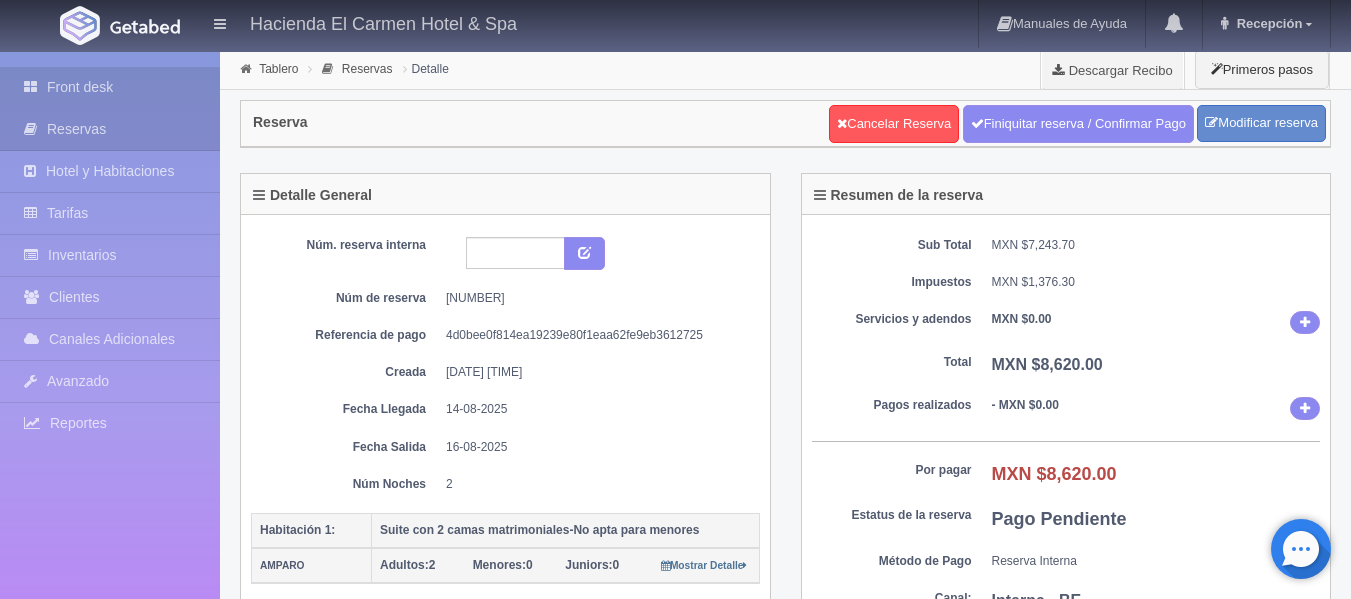 click on "Front desk" at bounding box center (110, 87) 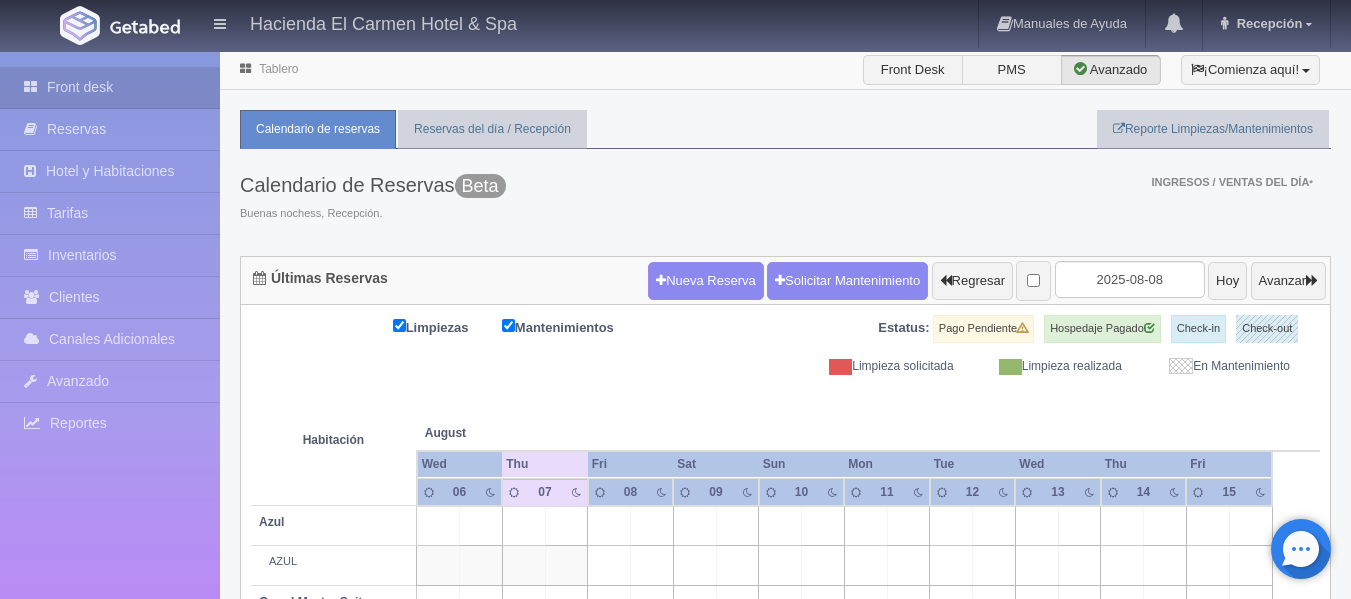 scroll, scrollTop: 0, scrollLeft: 0, axis: both 